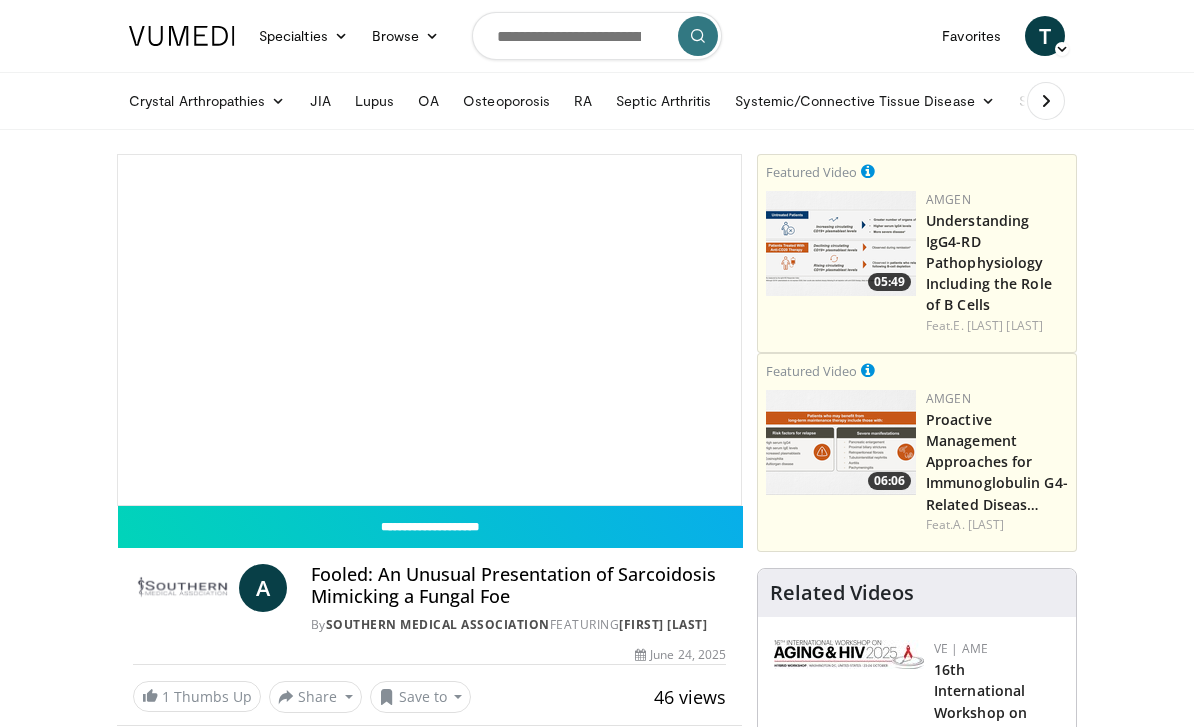scroll, scrollTop: 0, scrollLeft: 0, axis: both 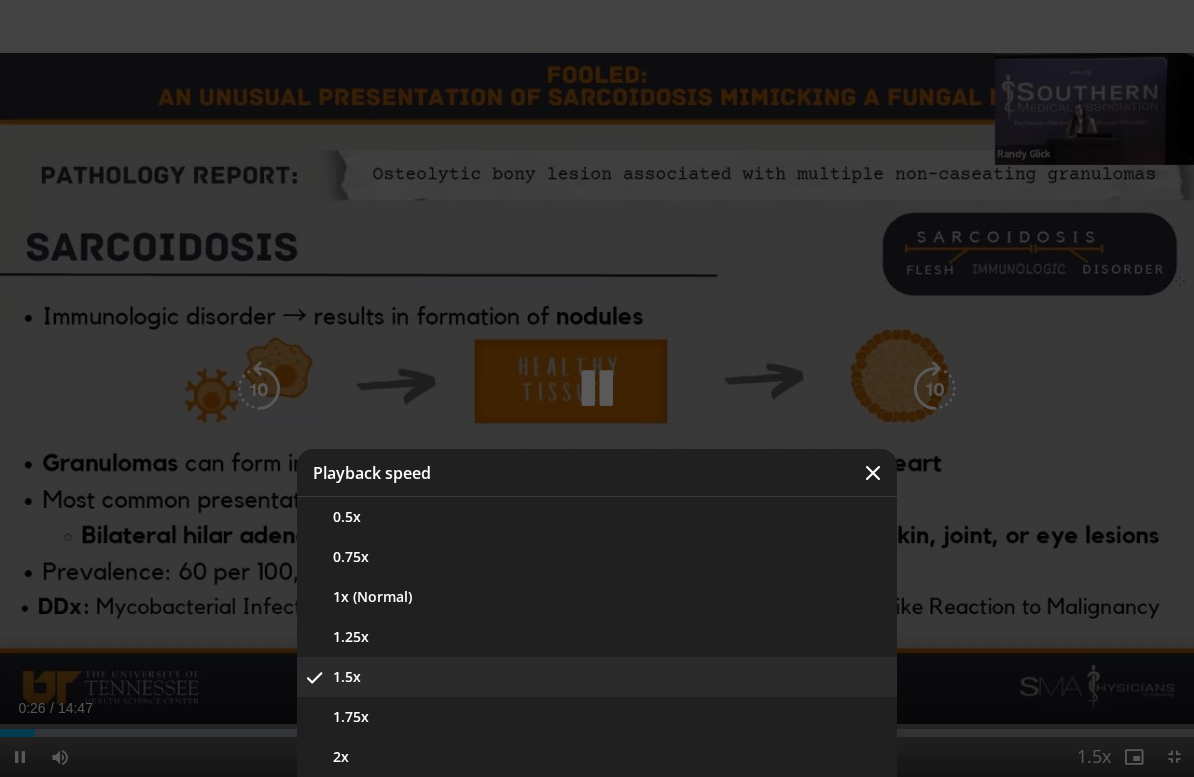 click on "1.25x" at bounding box center [597, 637] 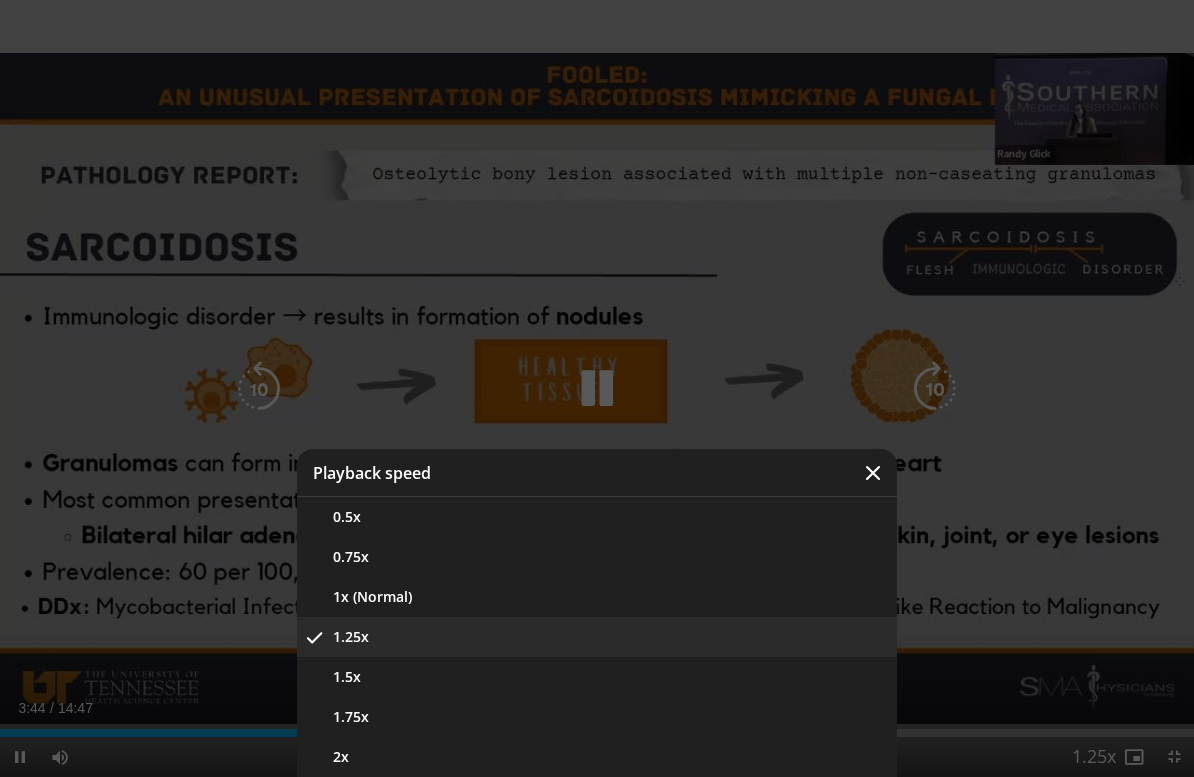 click on "1.5x" at bounding box center (597, 677) 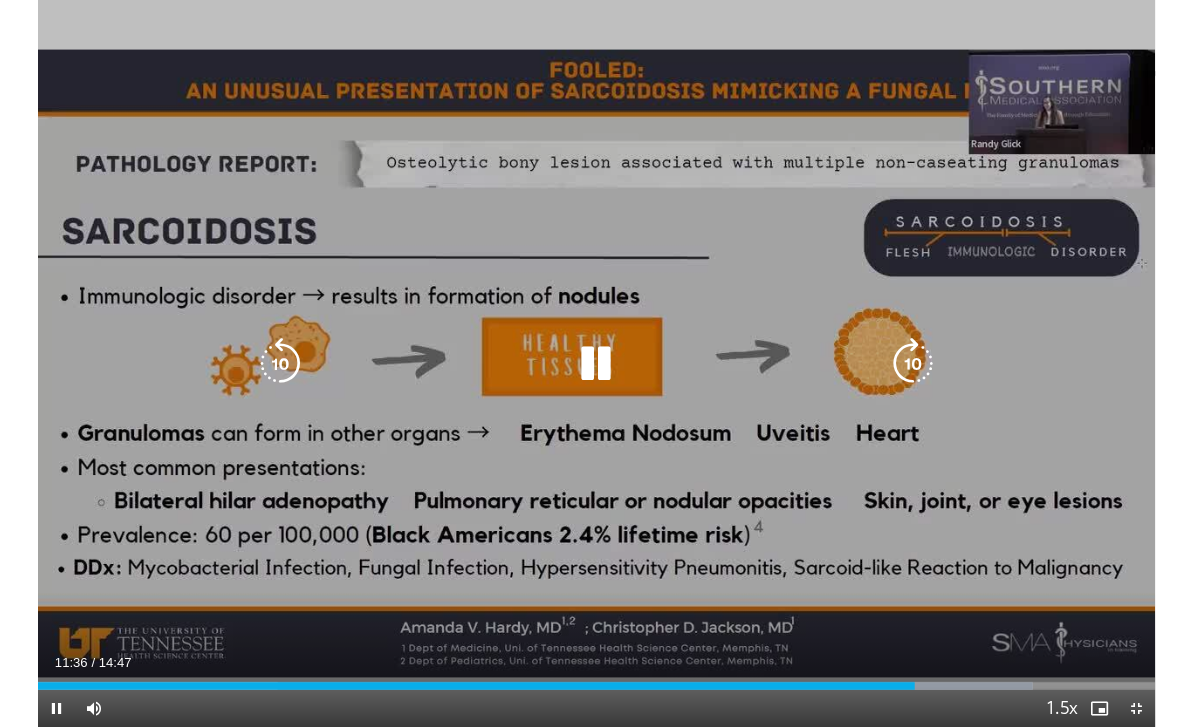 scroll, scrollTop: 0, scrollLeft: 0, axis: both 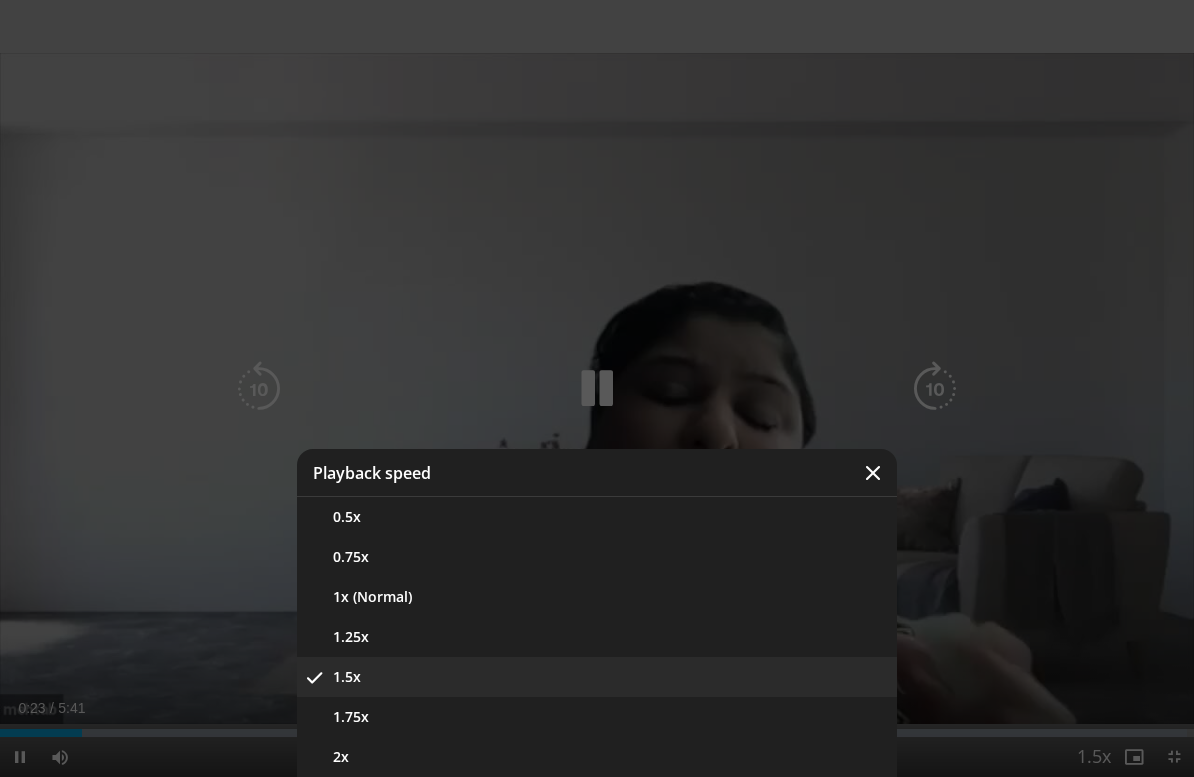 click on "1.25x" at bounding box center [597, 637] 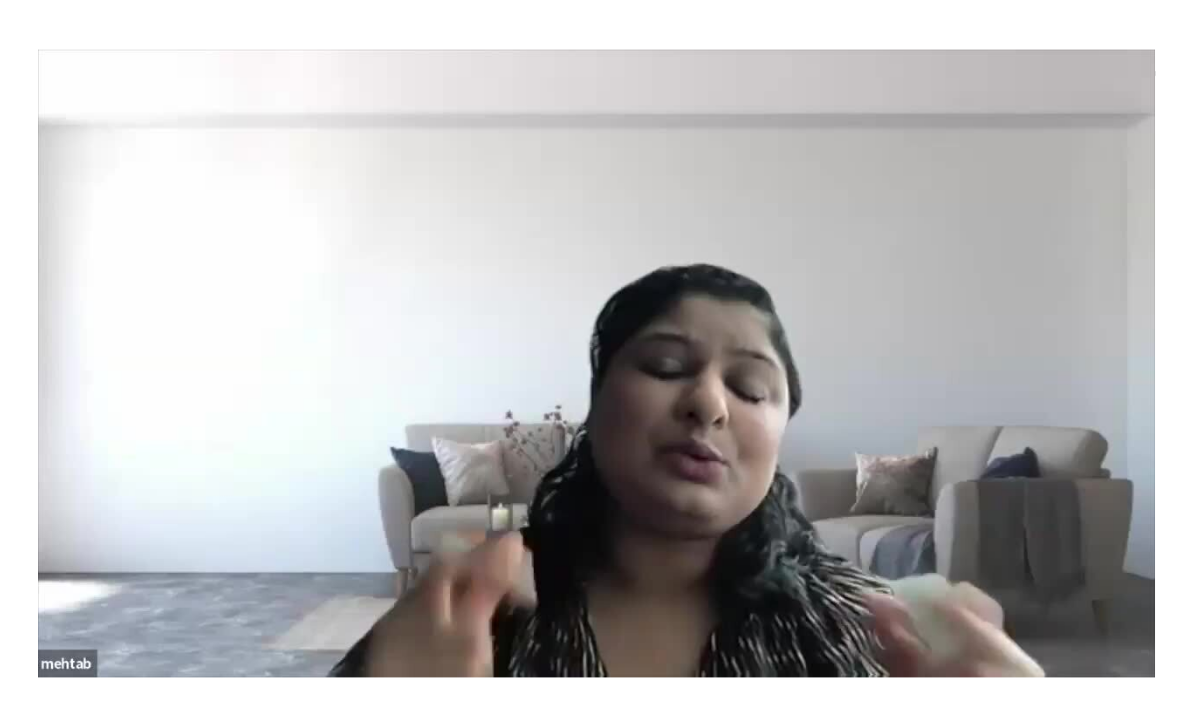 scroll, scrollTop: 0, scrollLeft: 0, axis: both 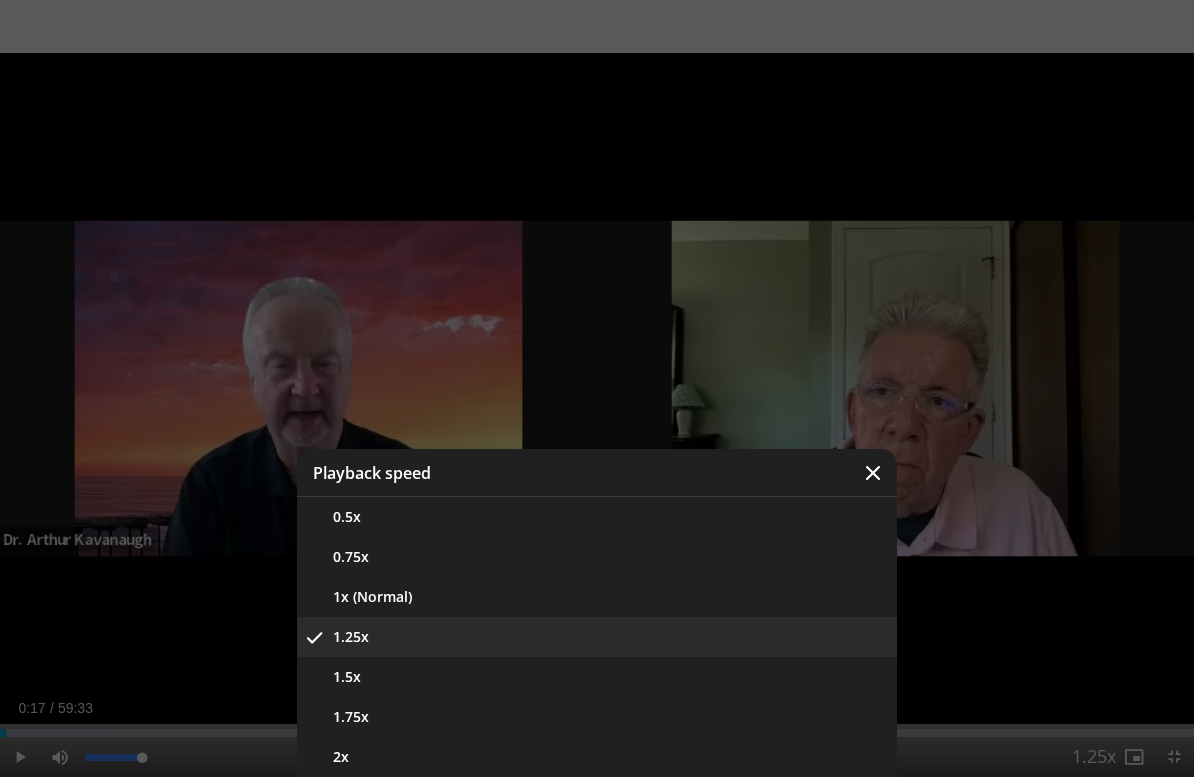 click on "1.5x" at bounding box center [597, 677] 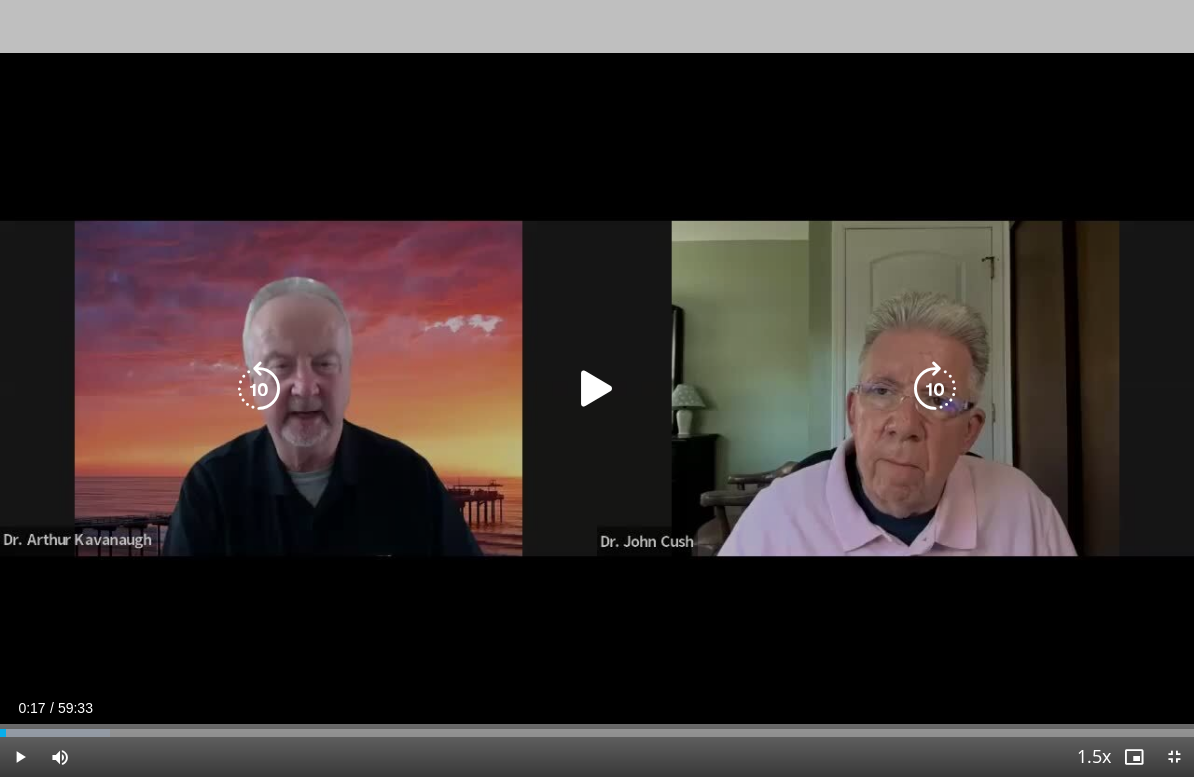 click at bounding box center [597, 389] 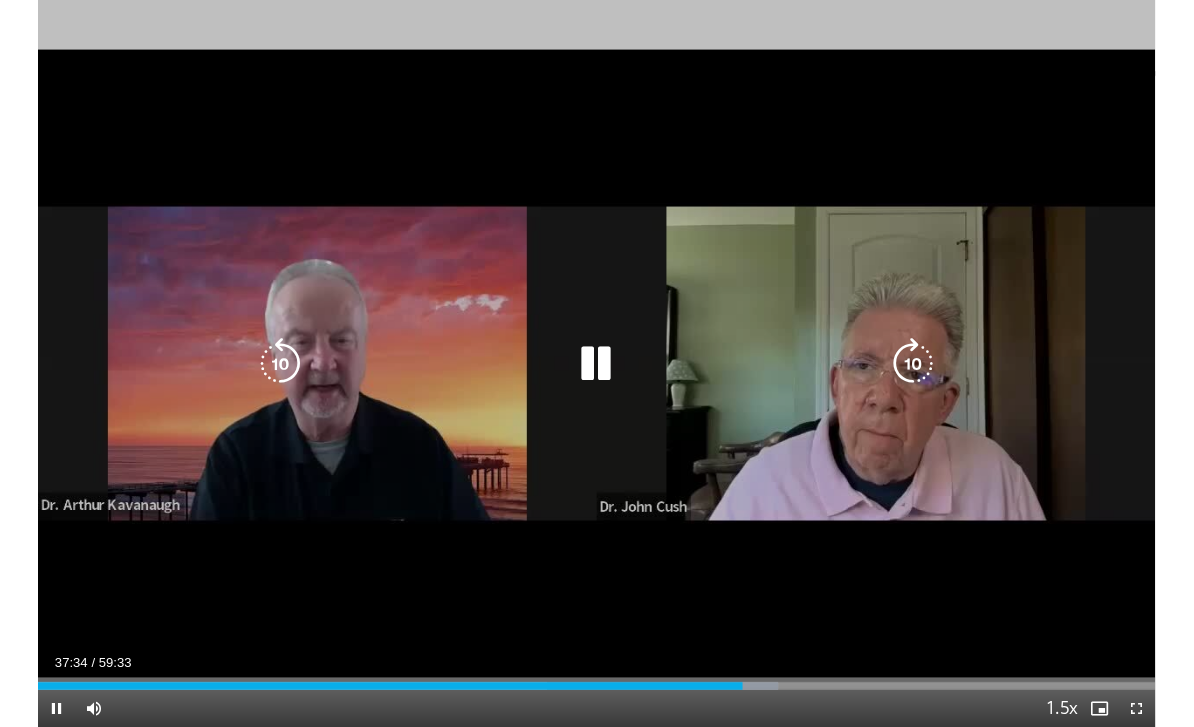 scroll, scrollTop: 0, scrollLeft: 0, axis: both 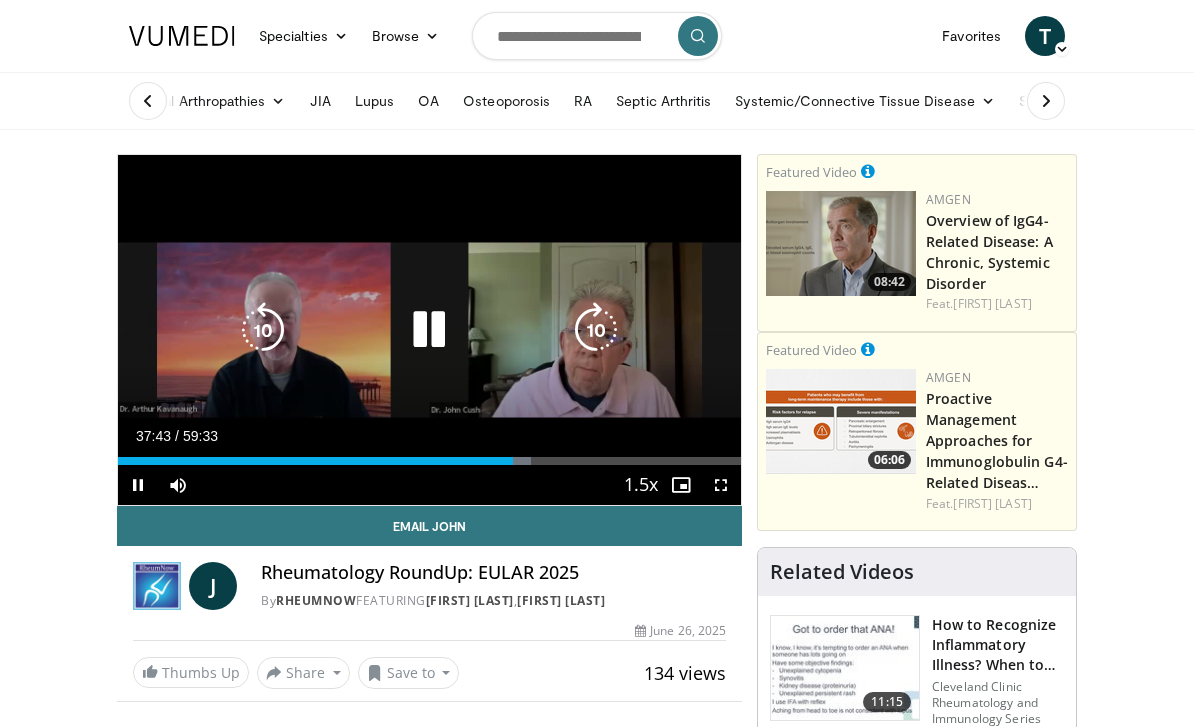 click at bounding box center (429, 330) 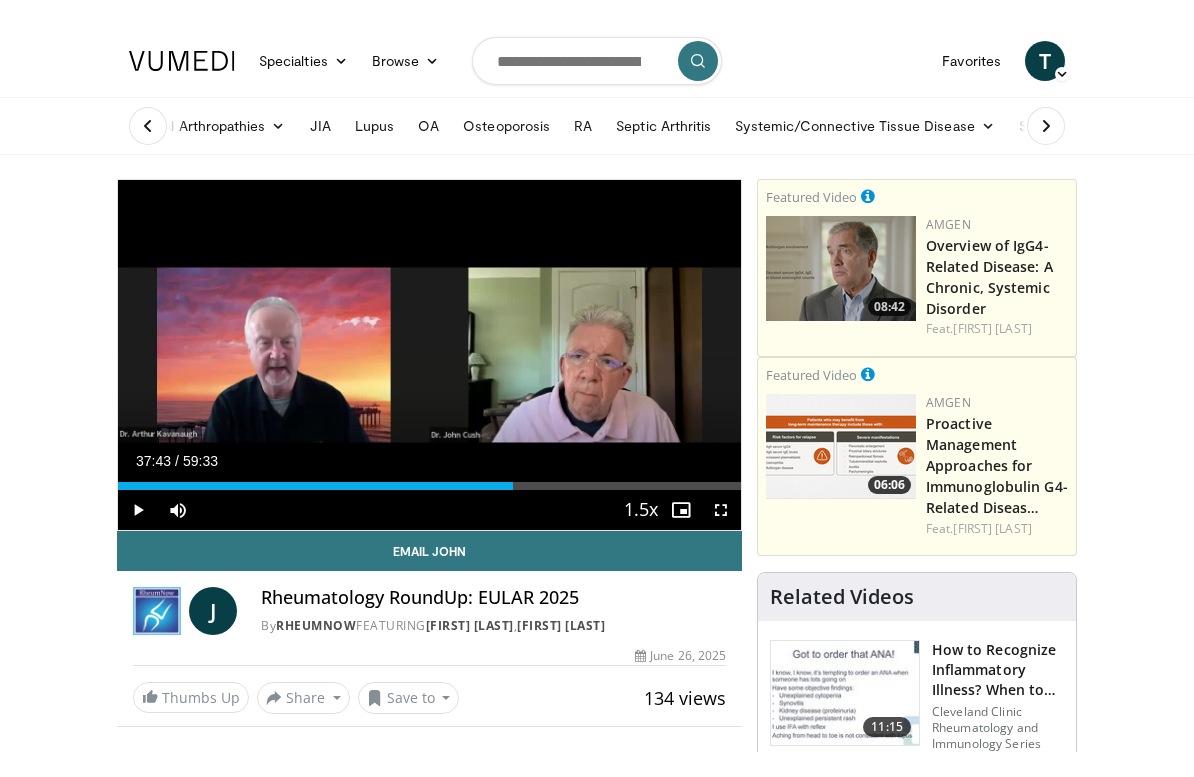 scroll, scrollTop: 24, scrollLeft: 0, axis: vertical 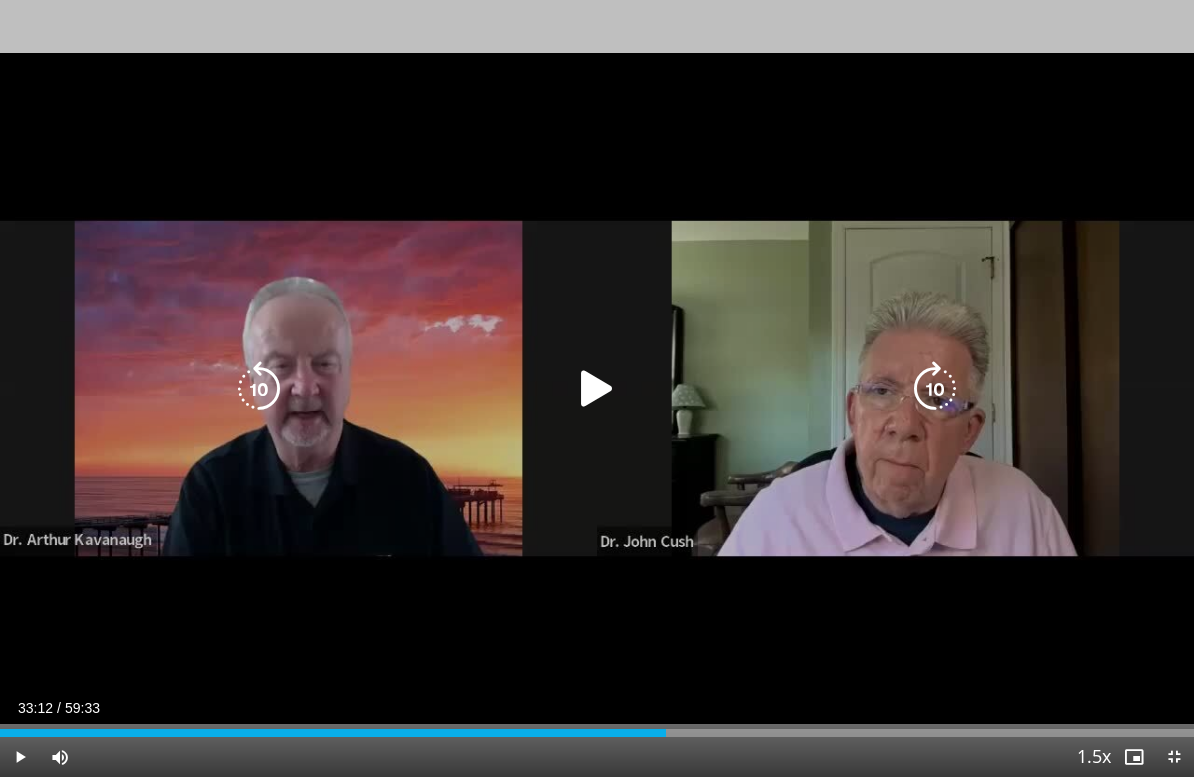 click at bounding box center [597, 389] 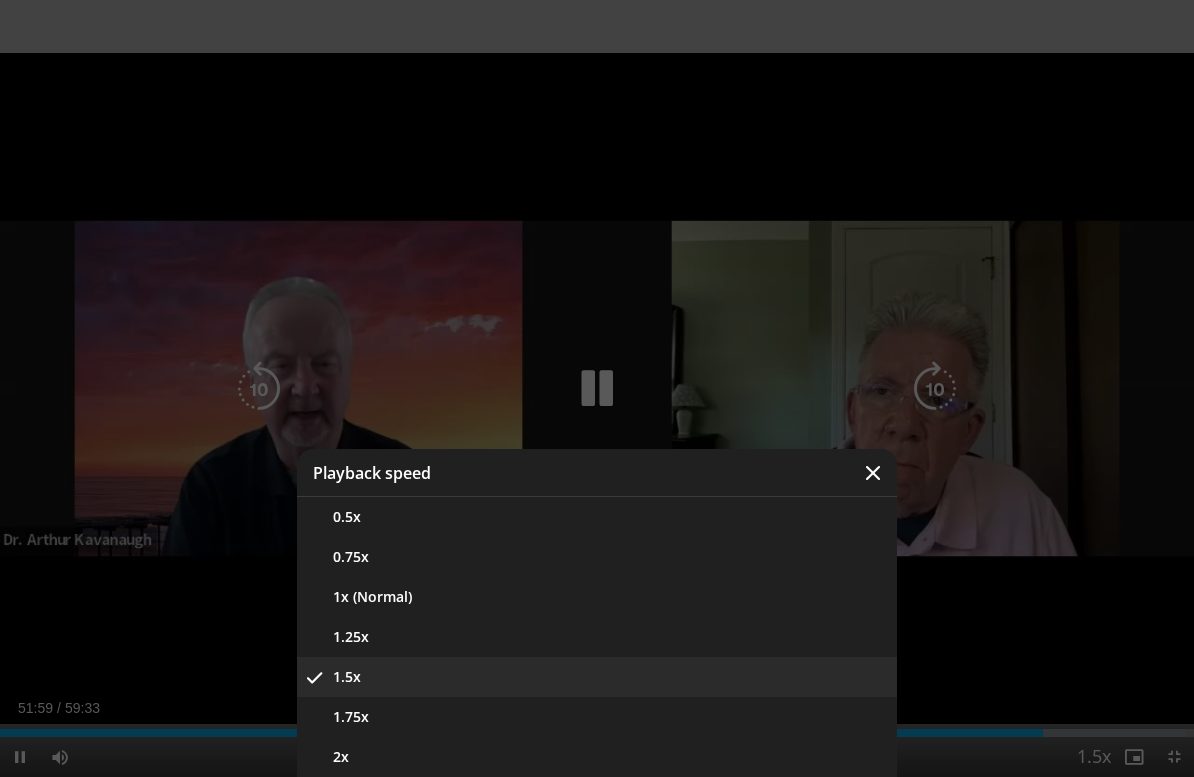 click on "1.75x" at bounding box center (597, 717) 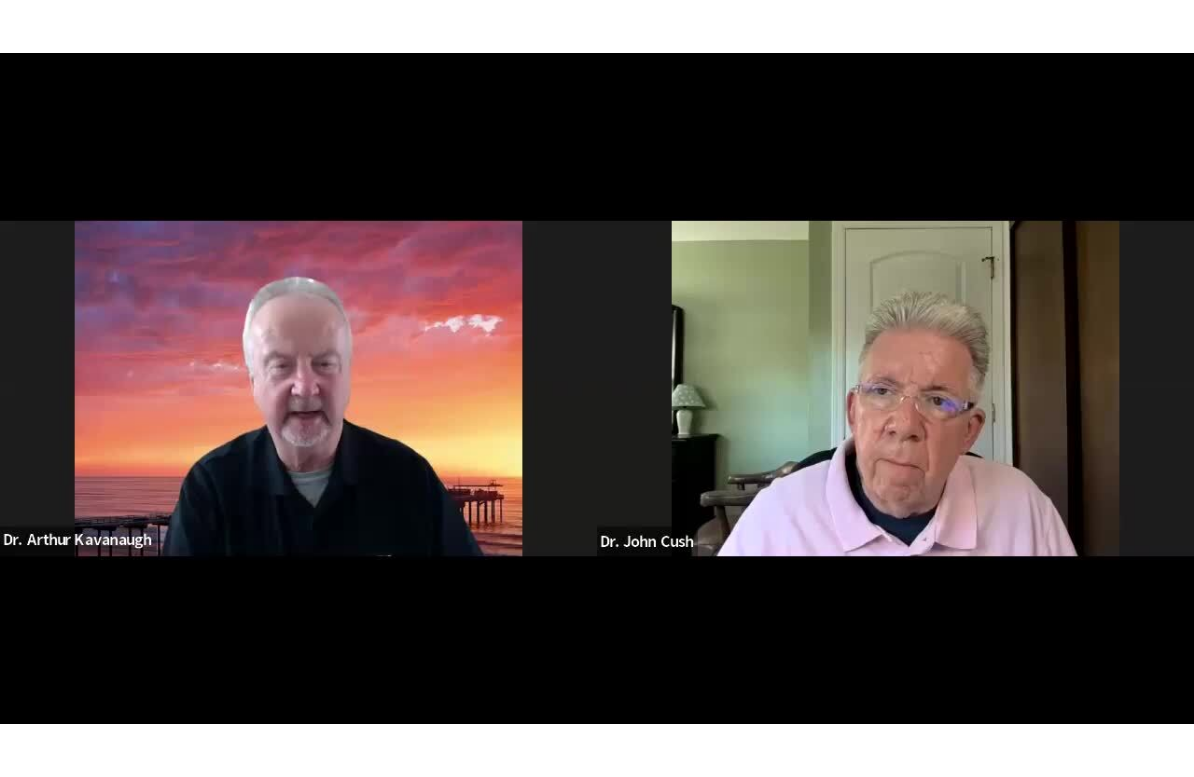 click on "10 seconds
Tap to unmute" at bounding box center (597, 388) 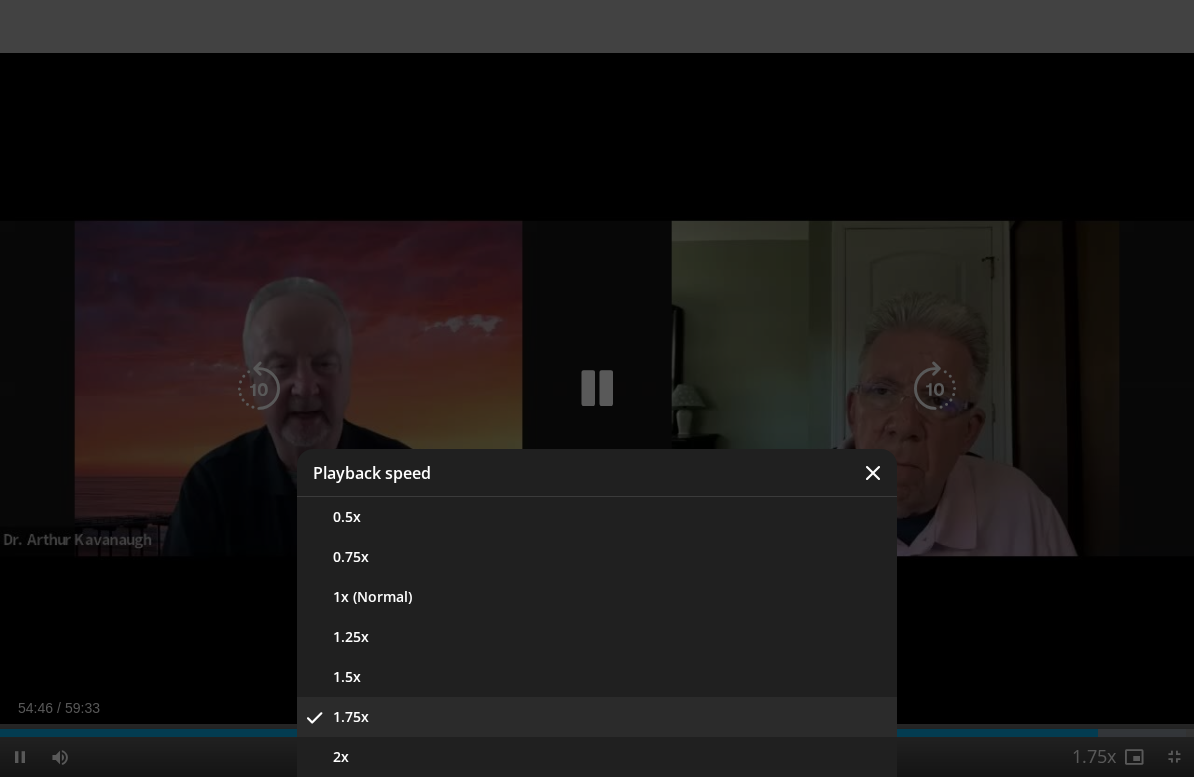 click on "1.5x" at bounding box center [597, 677] 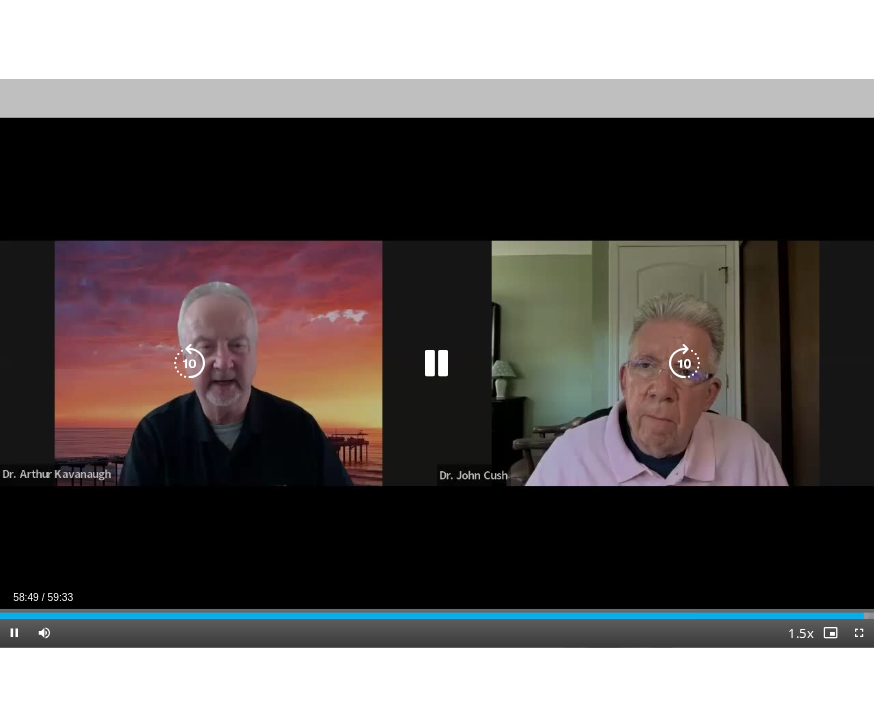 scroll, scrollTop: 0, scrollLeft: 0, axis: both 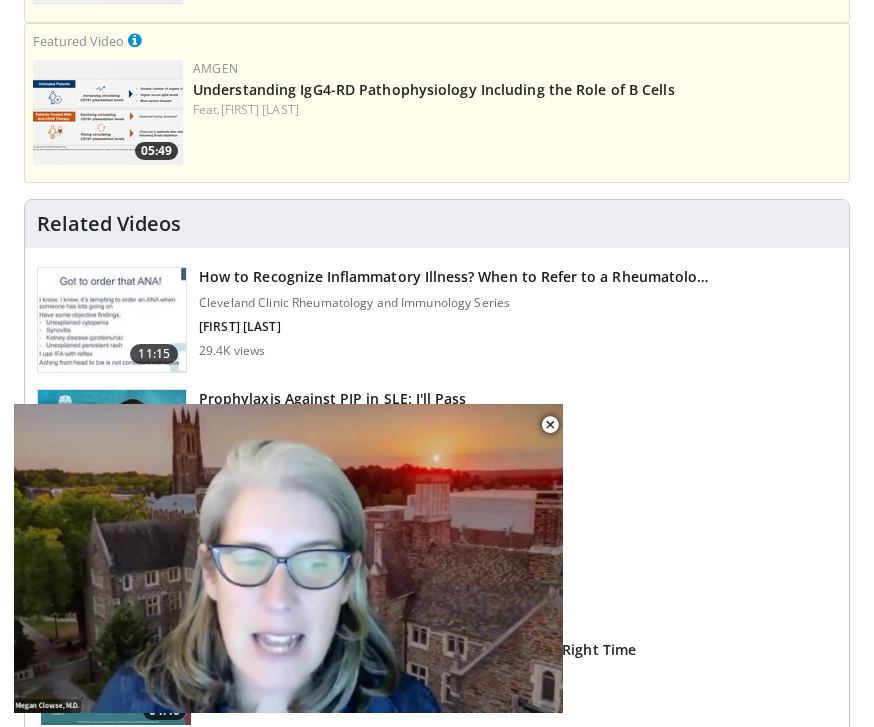 click on "M. [LAST]" at bounding box center [437, 442] 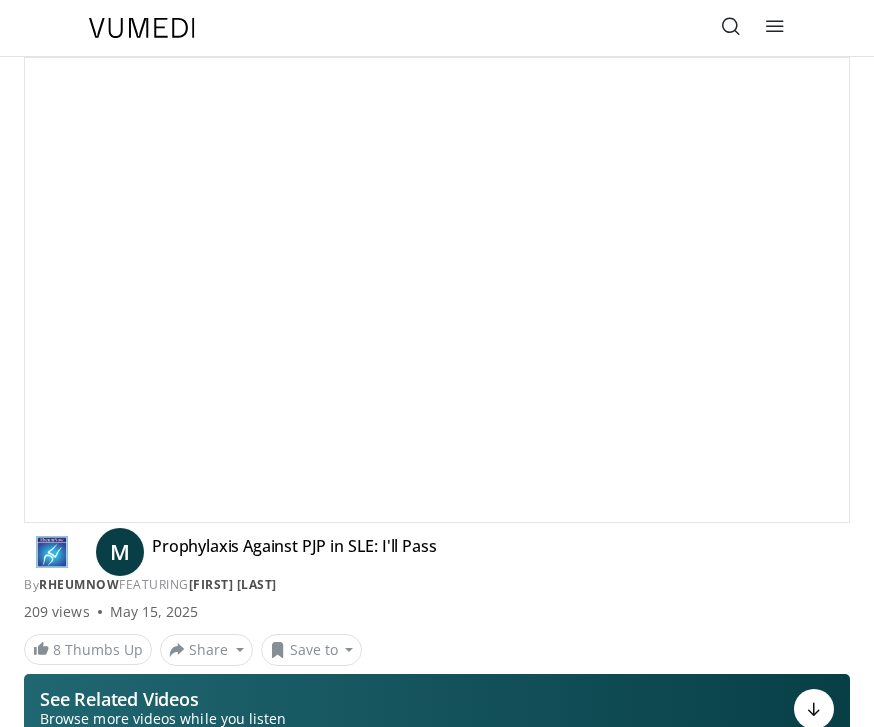 scroll, scrollTop: 0, scrollLeft: 0, axis: both 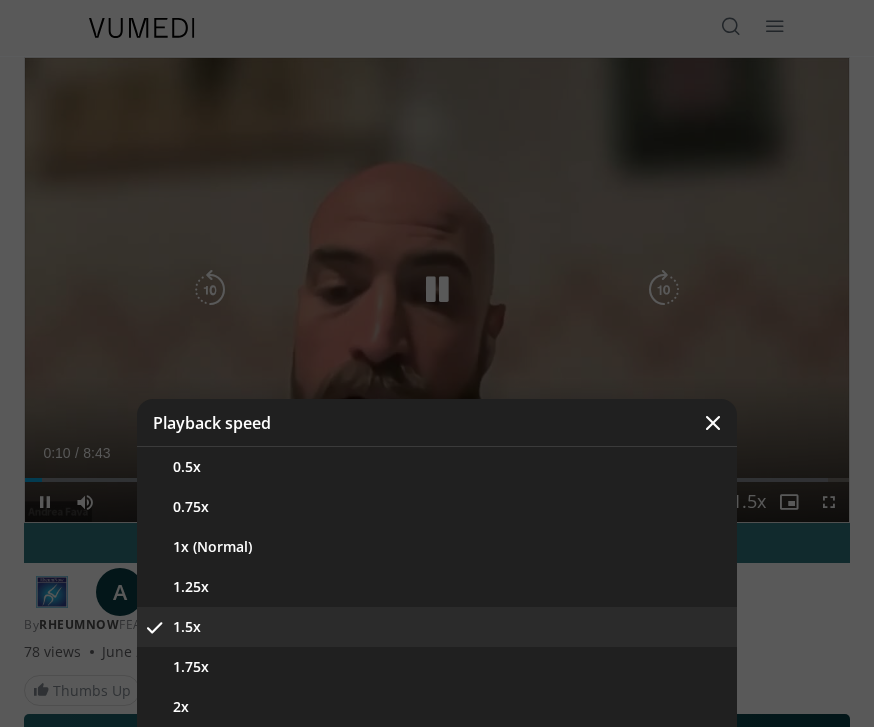 click at bounding box center [437, 363] 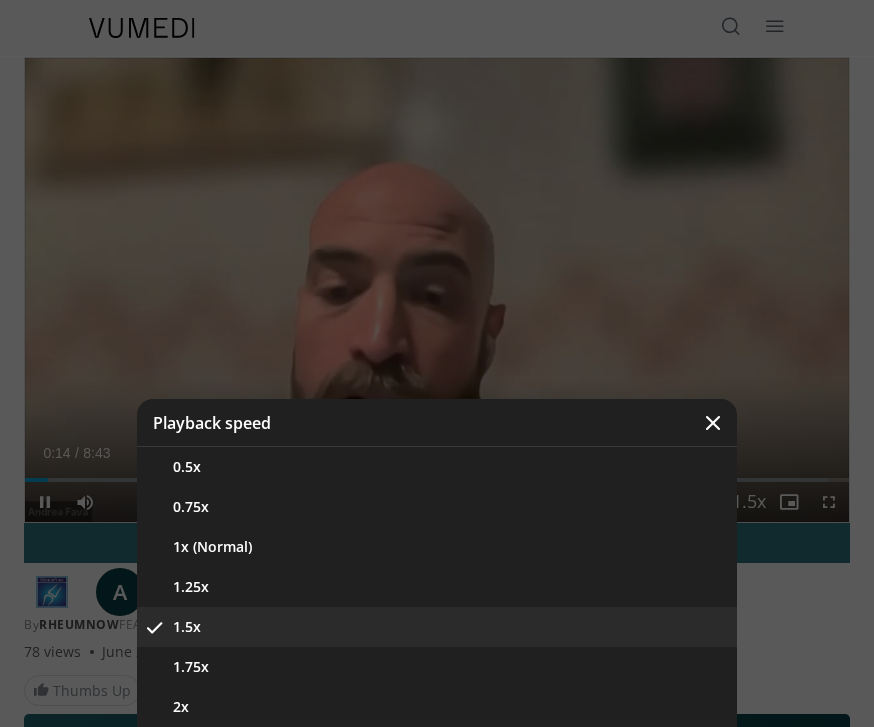 scroll, scrollTop: 1, scrollLeft: 0, axis: vertical 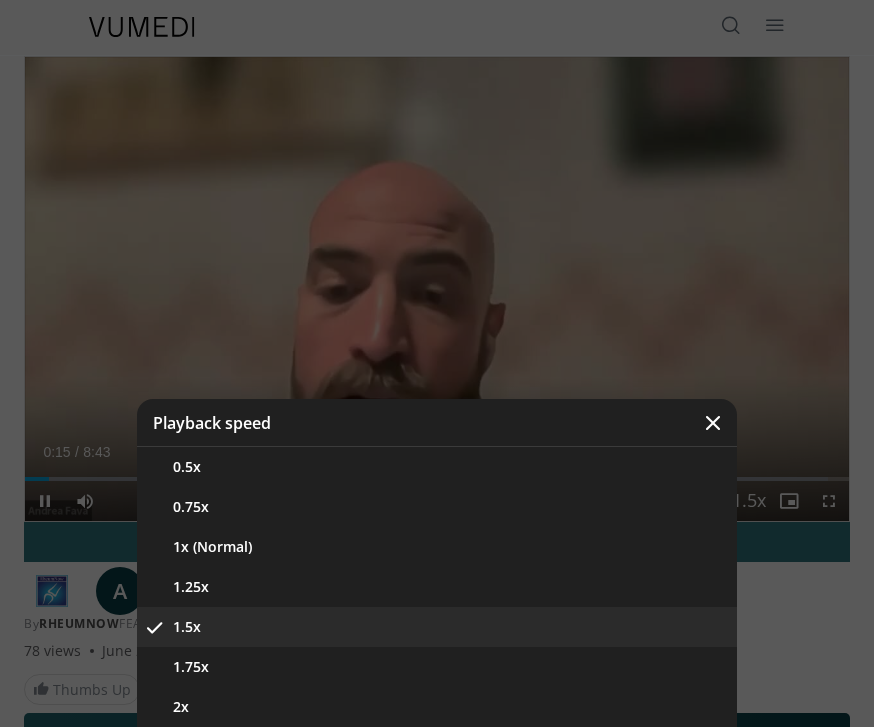 click on "1.5x" at bounding box center (437, 627) 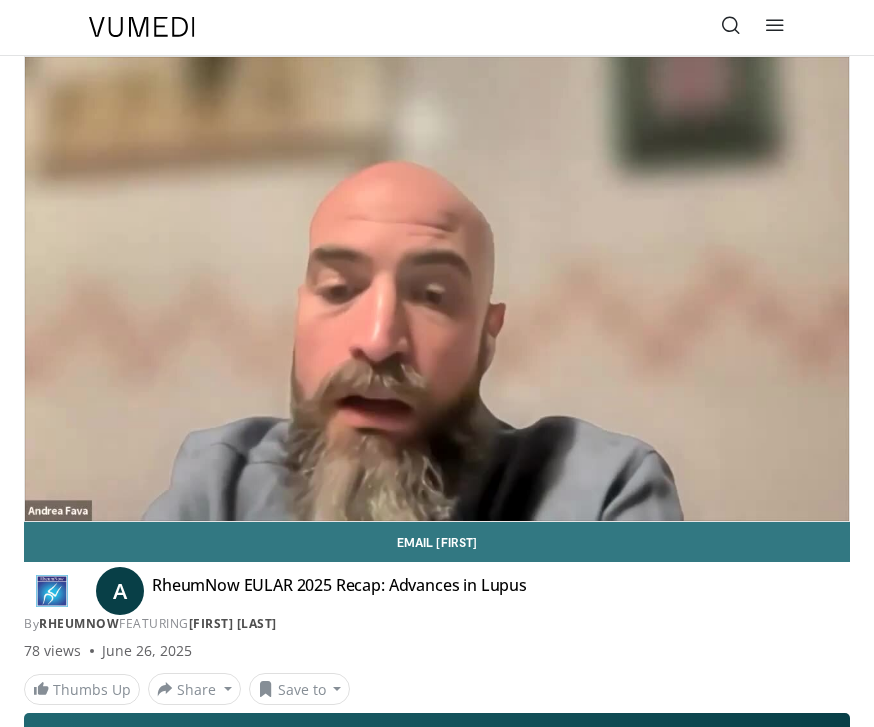 click on "Email
Andrea" at bounding box center [437, 542] 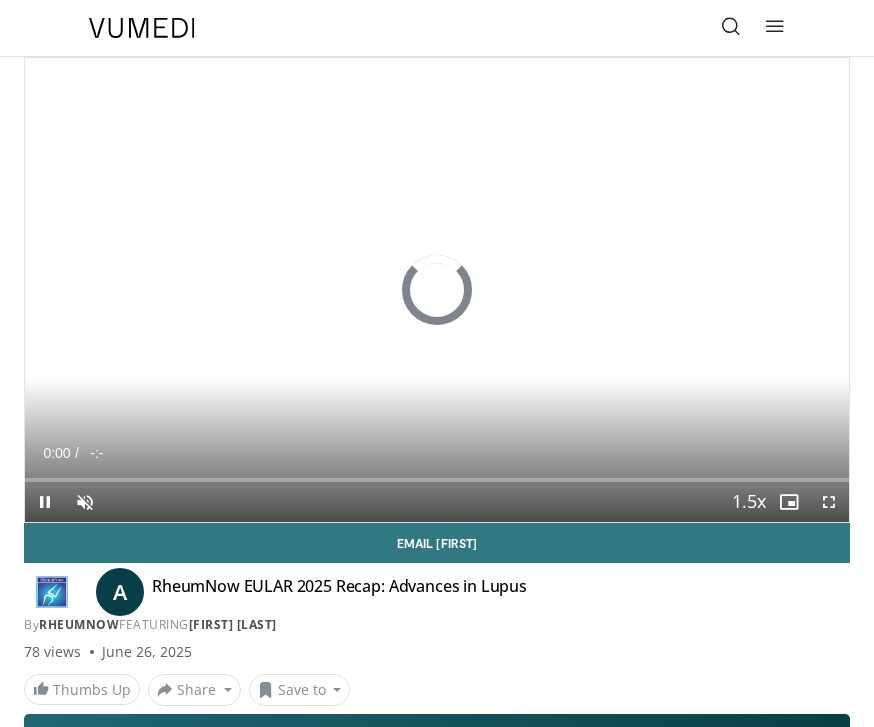 scroll, scrollTop: 0, scrollLeft: 0, axis: both 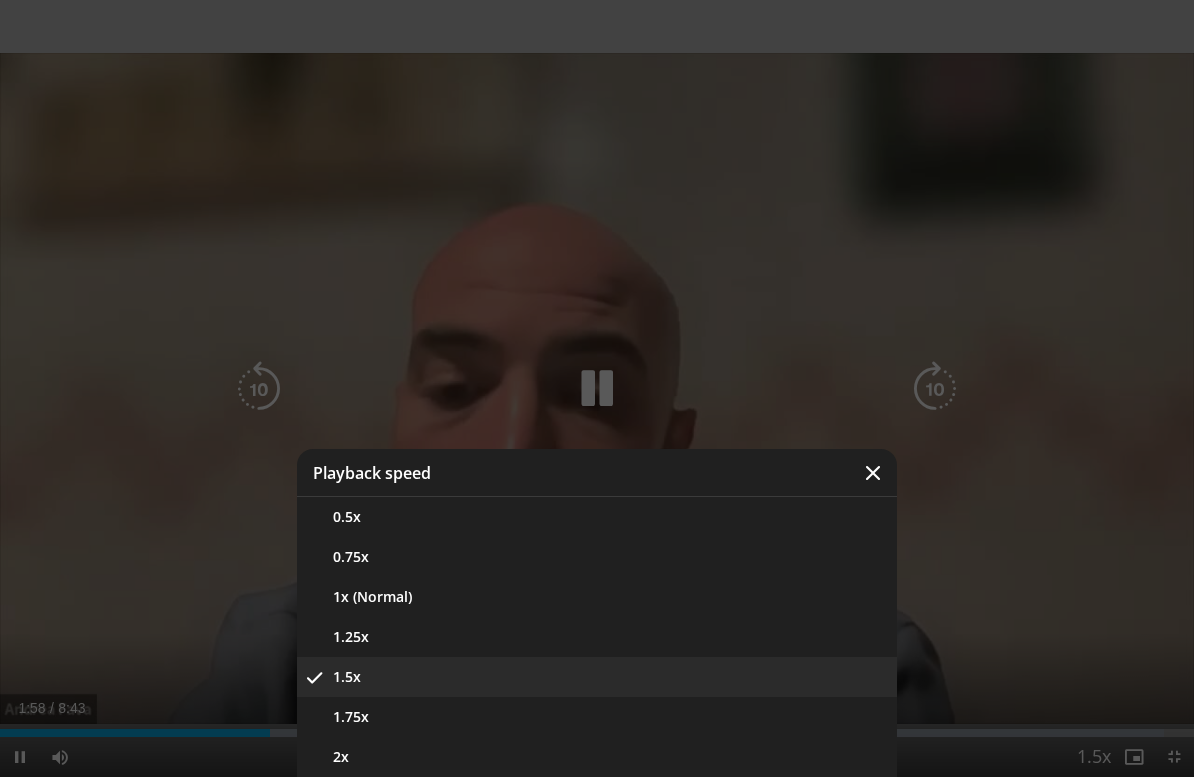 click on "1.25x" at bounding box center (597, 637) 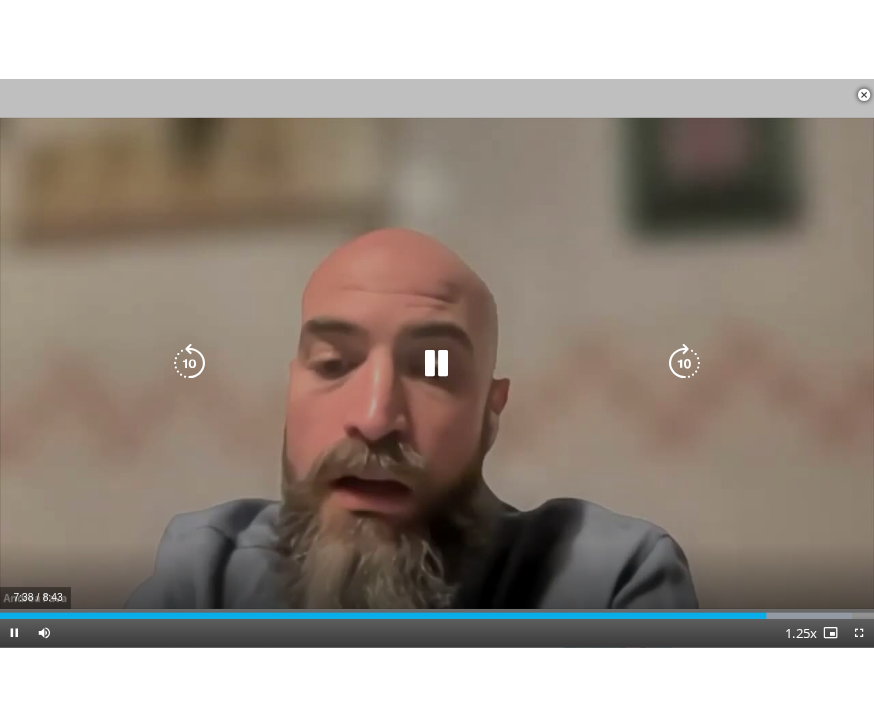 scroll, scrollTop: 24, scrollLeft: 0, axis: vertical 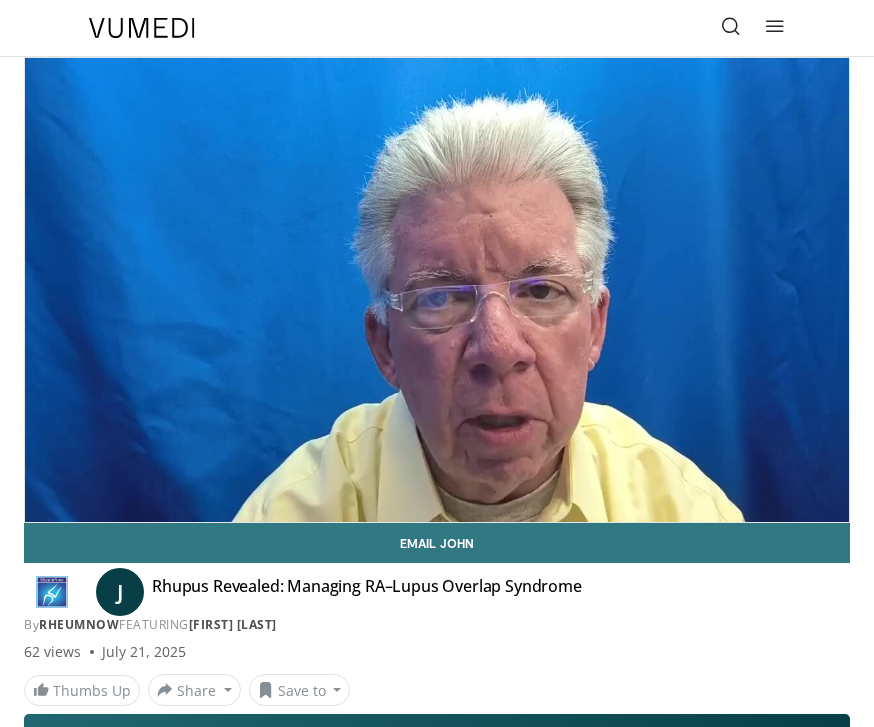 click on "Email
John" at bounding box center (437, 543) 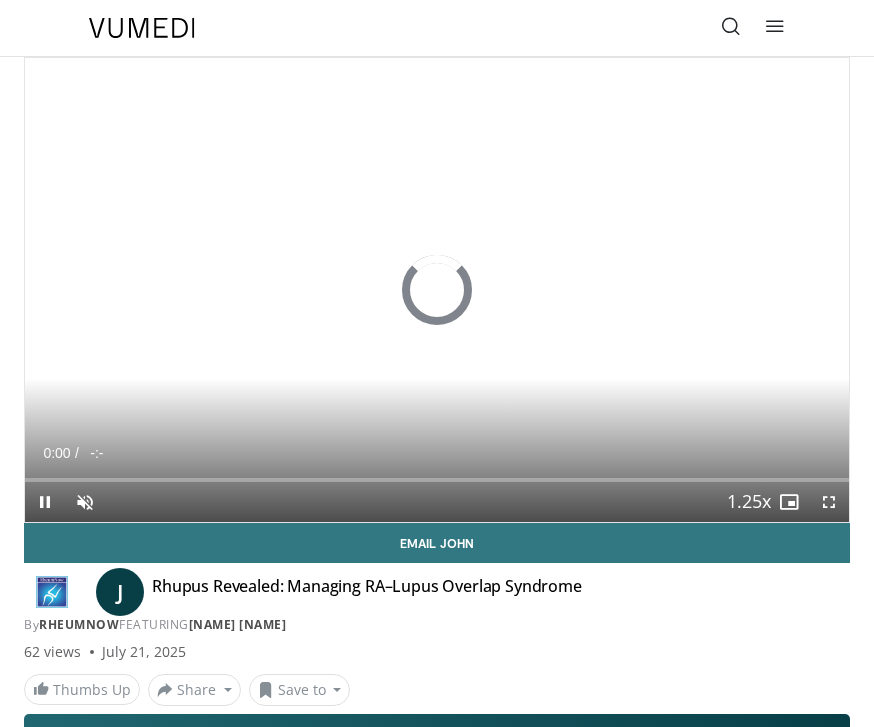 scroll, scrollTop: 0, scrollLeft: 0, axis: both 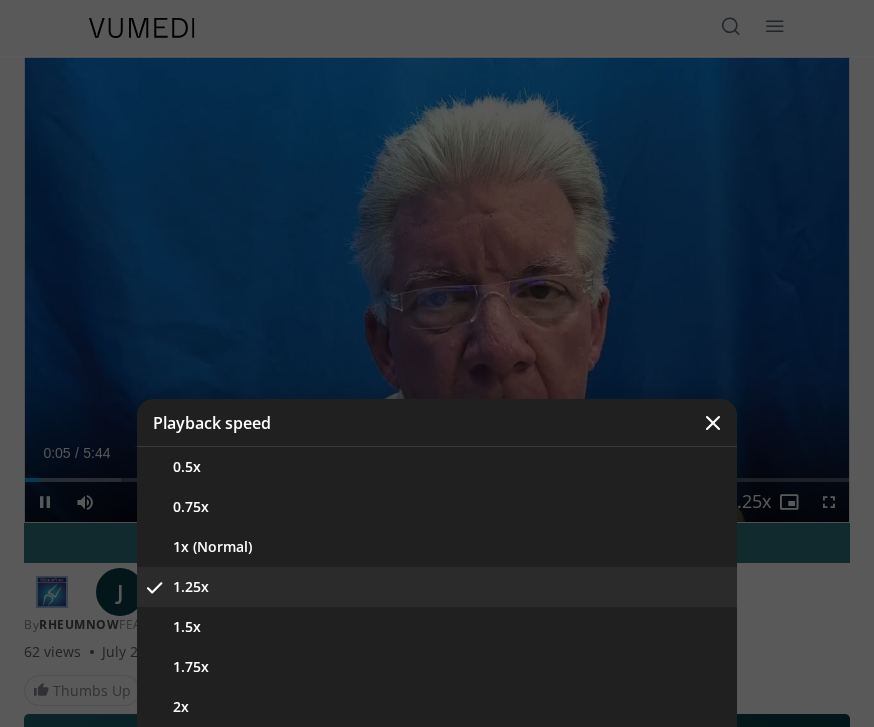 click on "1.5x" at bounding box center [437, 627] 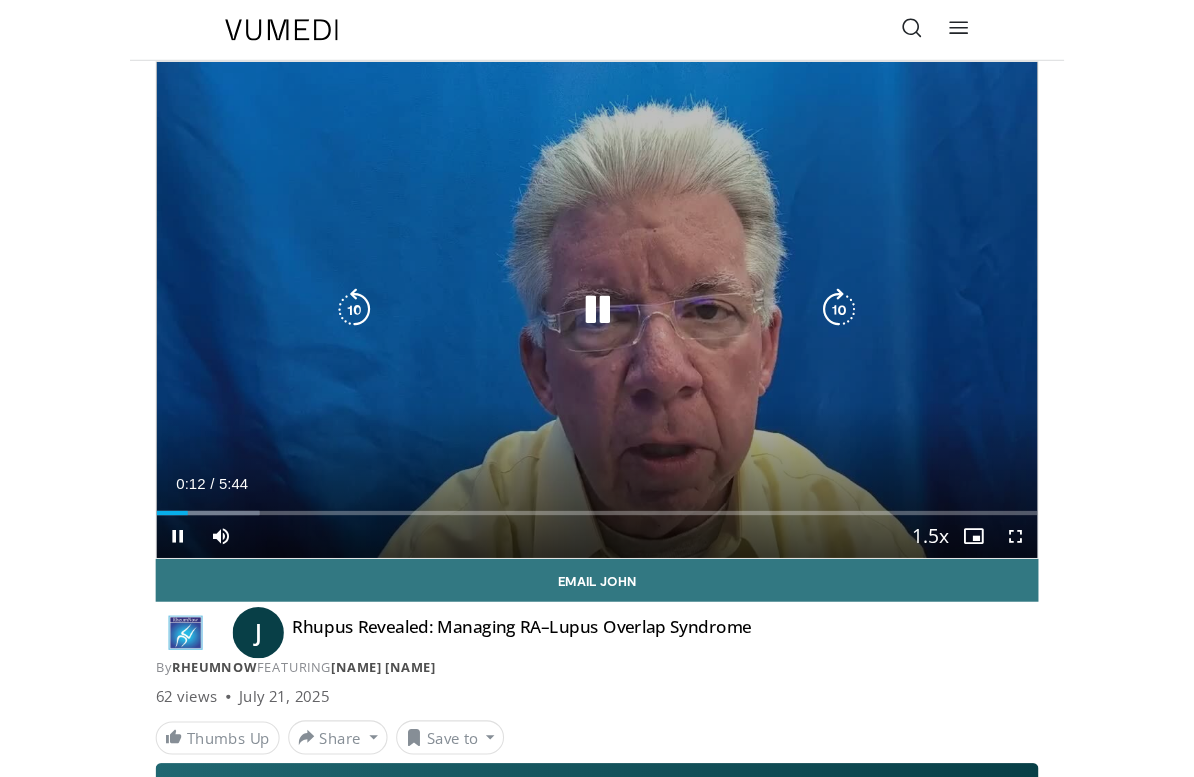 scroll, scrollTop: 24, scrollLeft: 0, axis: vertical 